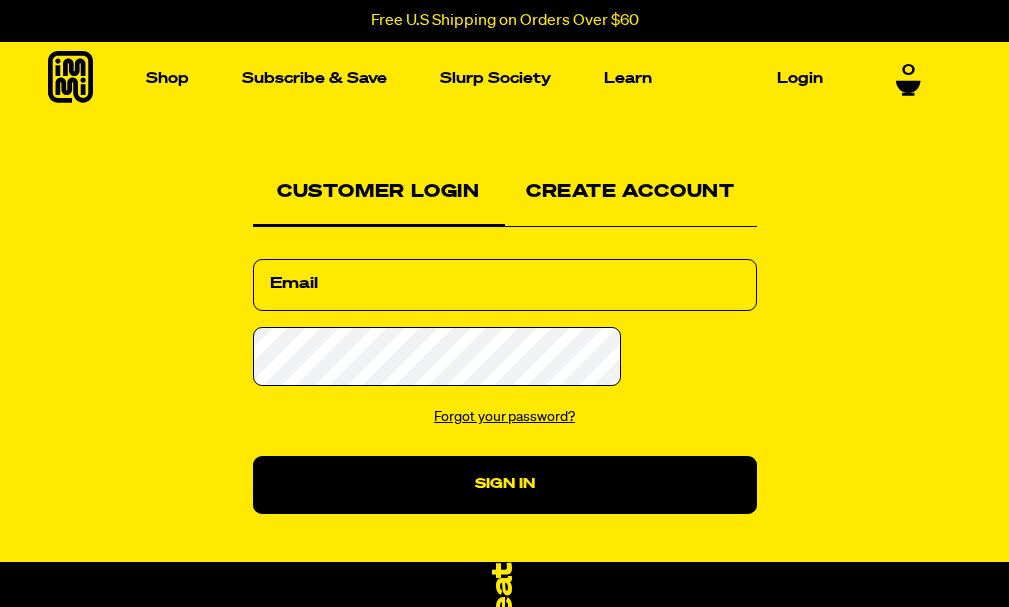 scroll, scrollTop: 0, scrollLeft: 0, axis: both 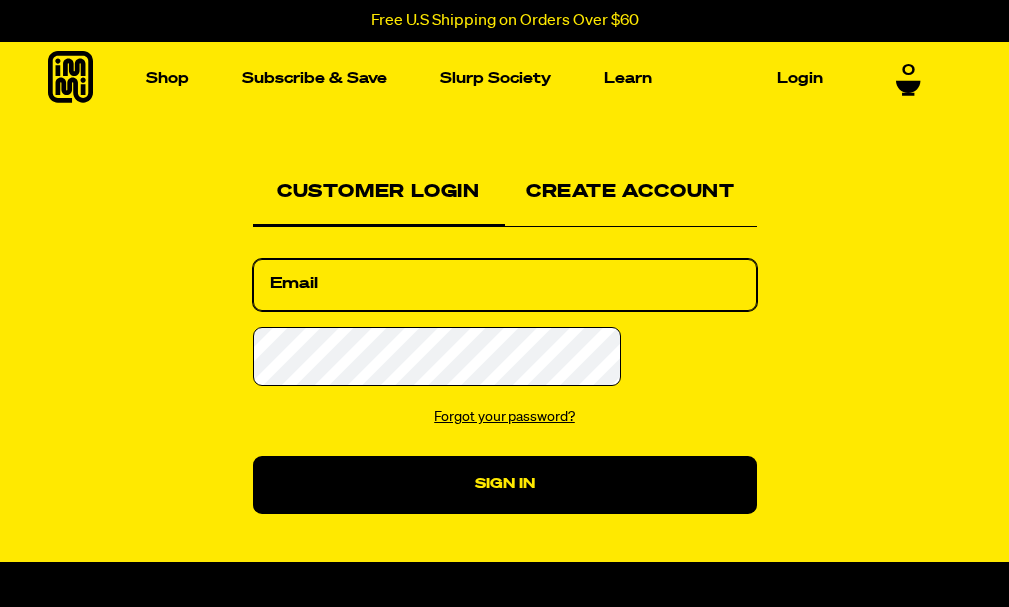 click on "Email" at bounding box center (505, 285) 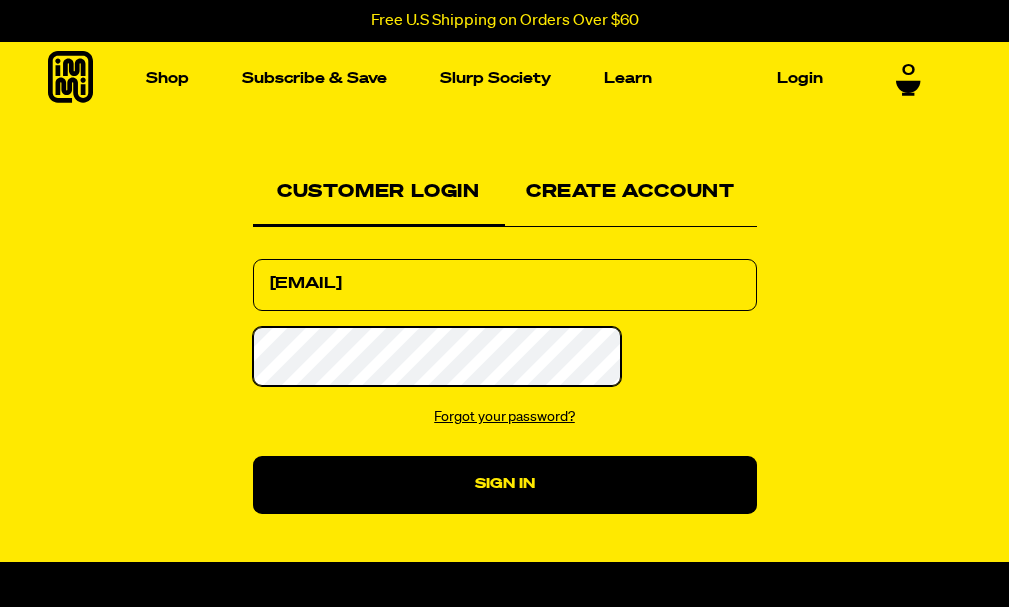 click on "Sign In" at bounding box center (505, 485) 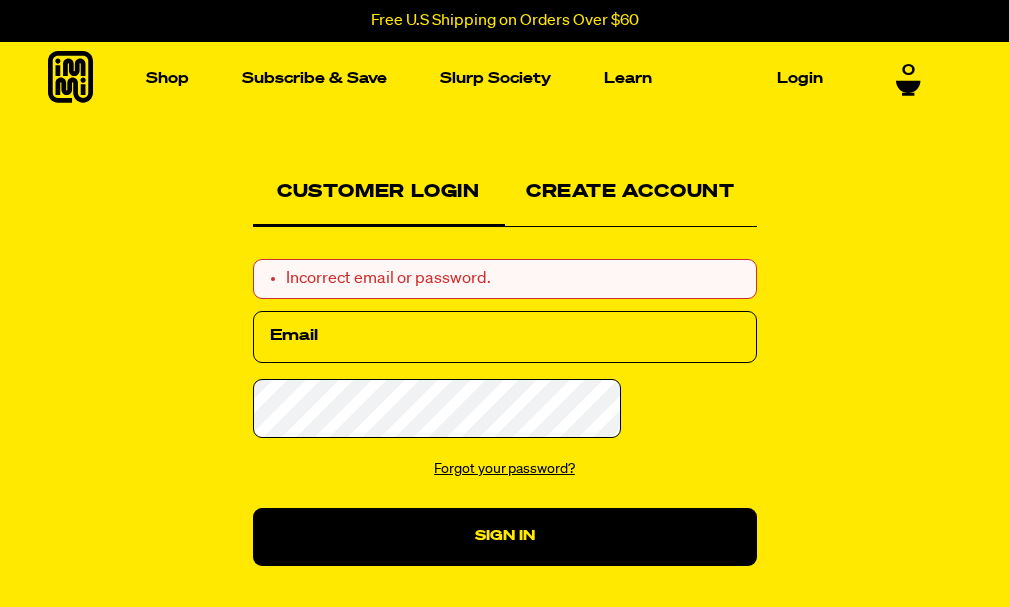 scroll, scrollTop: 0, scrollLeft: 0, axis: both 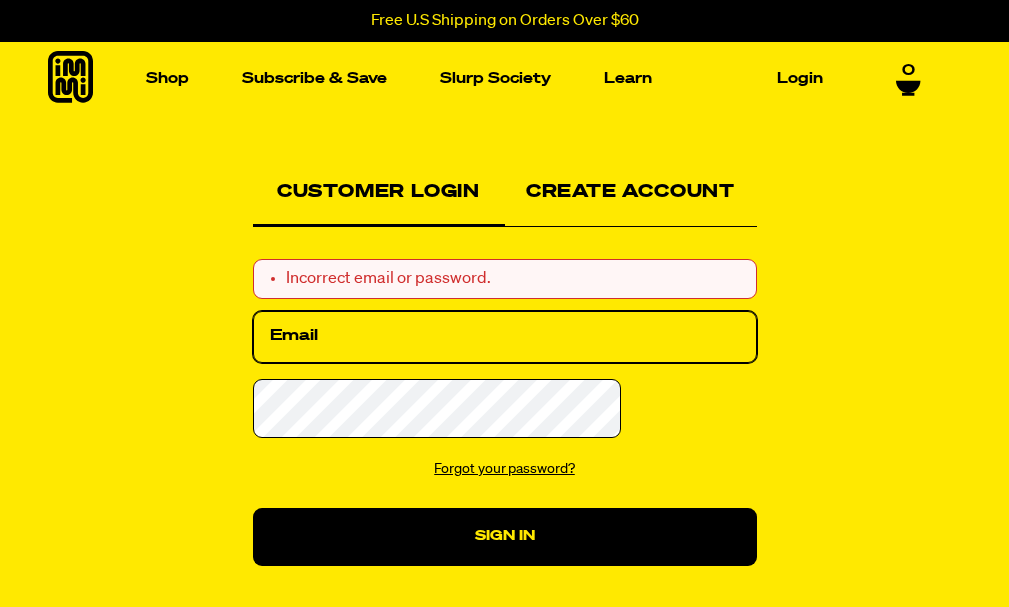 click on "Email" at bounding box center (505, 337) 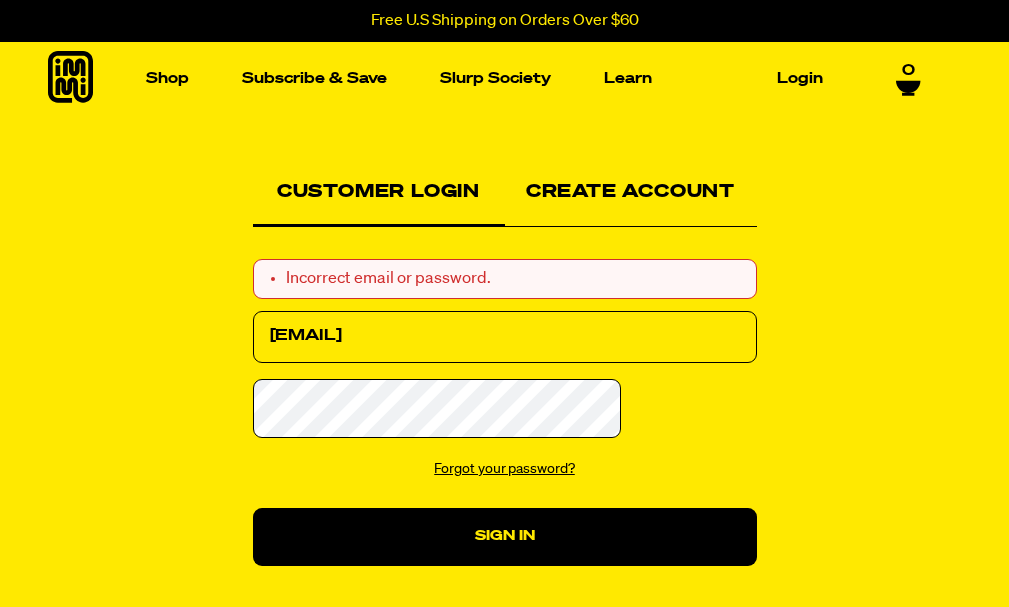 drag, startPoint x: 251, startPoint y: 526, endPoint x: 250, endPoint y: 539, distance: 13.038404 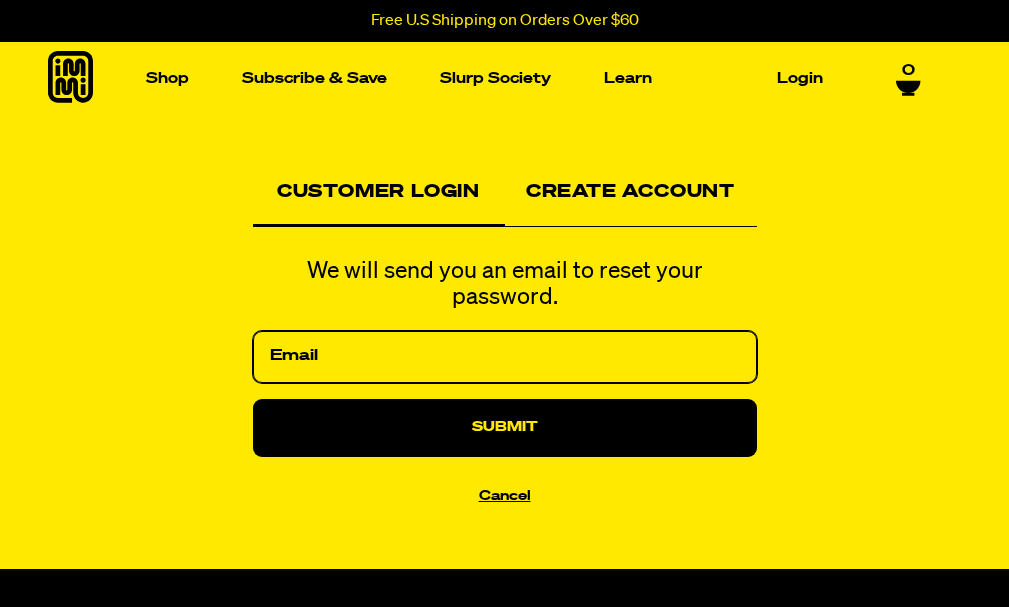 click on "Email" at bounding box center [505, 357] 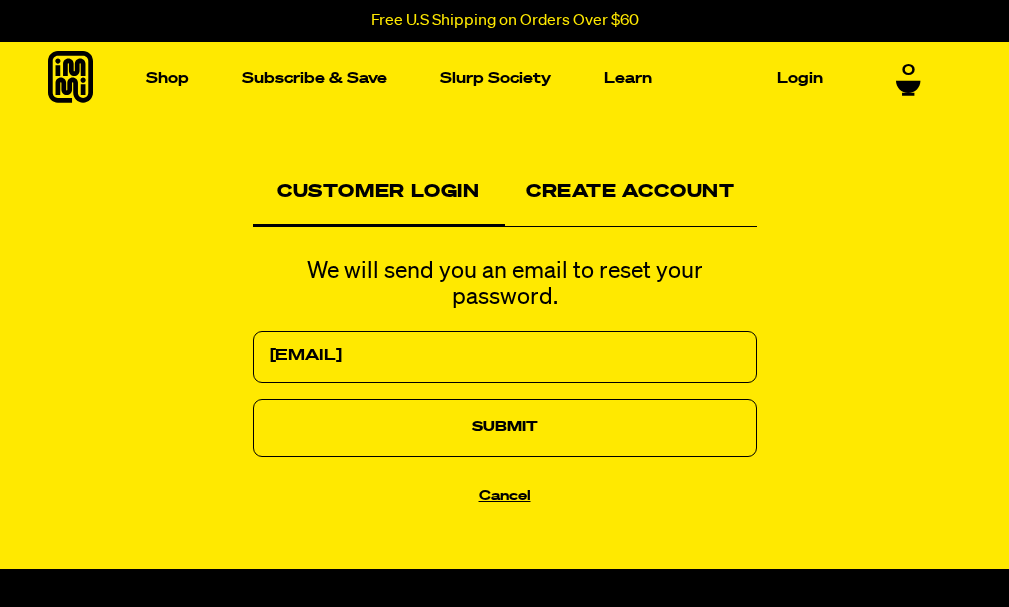 click on "Submit" at bounding box center [505, 428] 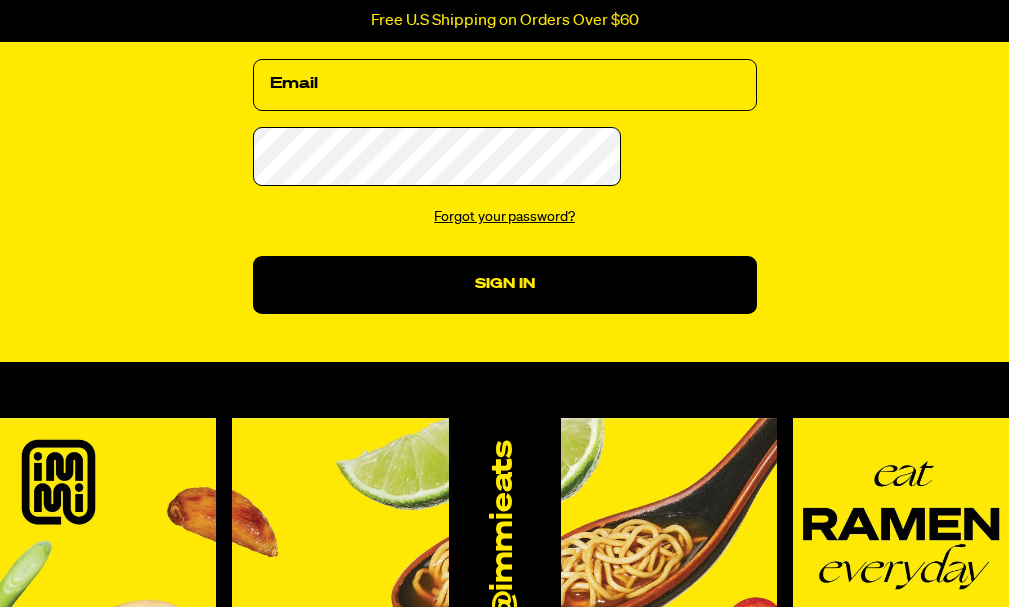 scroll, scrollTop: 200, scrollLeft: 0, axis: vertical 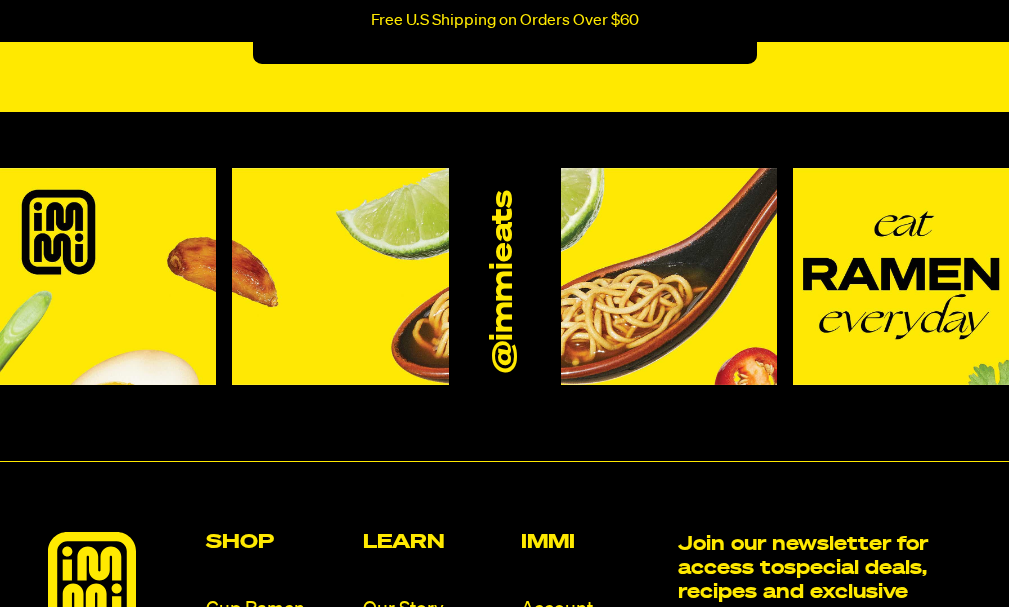 click on "Create" at bounding box center (0, 0) 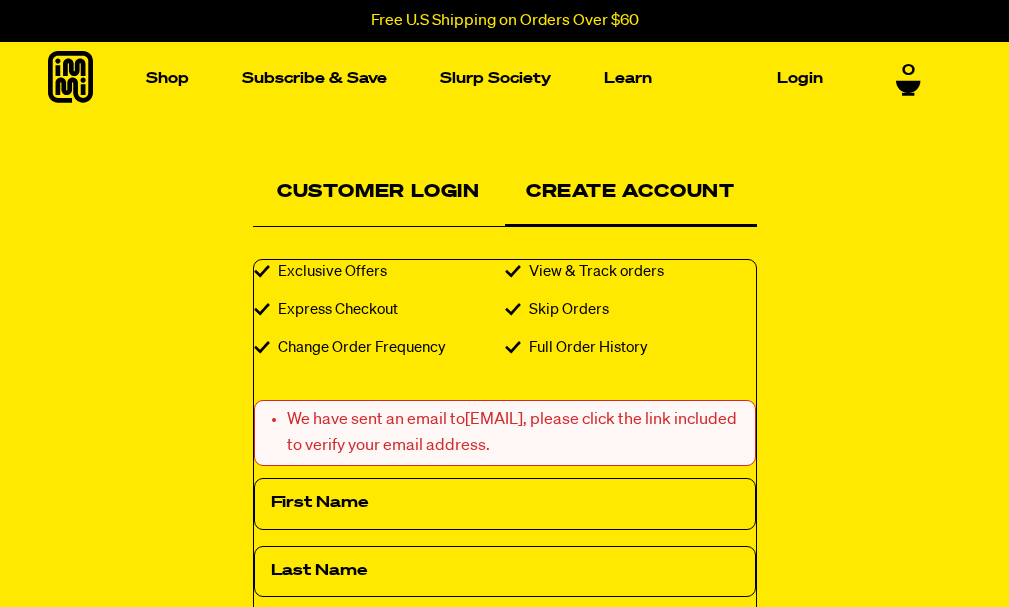 scroll, scrollTop: 0, scrollLeft: 0, axis: both 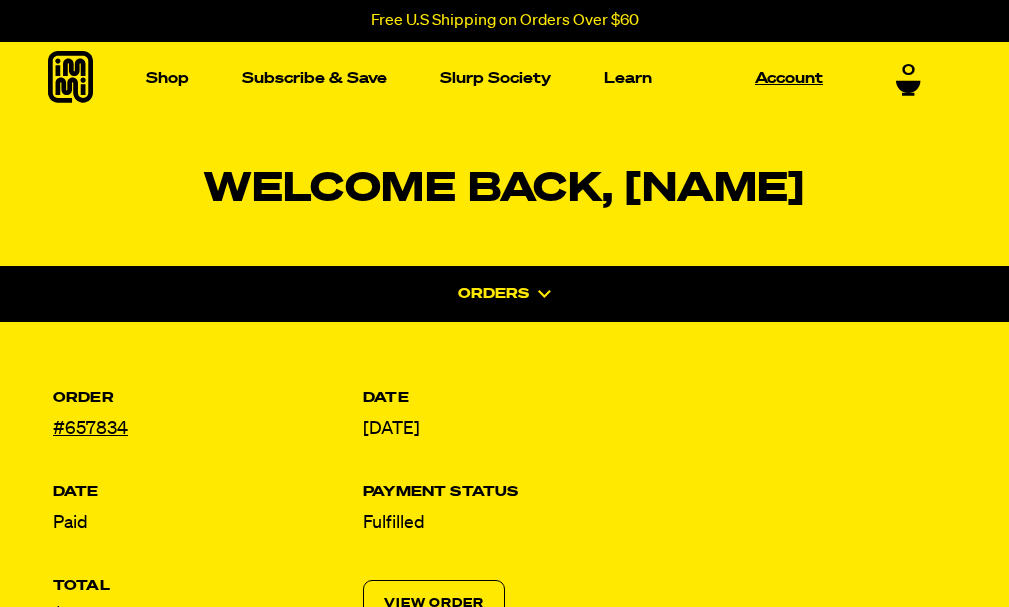 click on "Account" at bounding box center [789, 78] 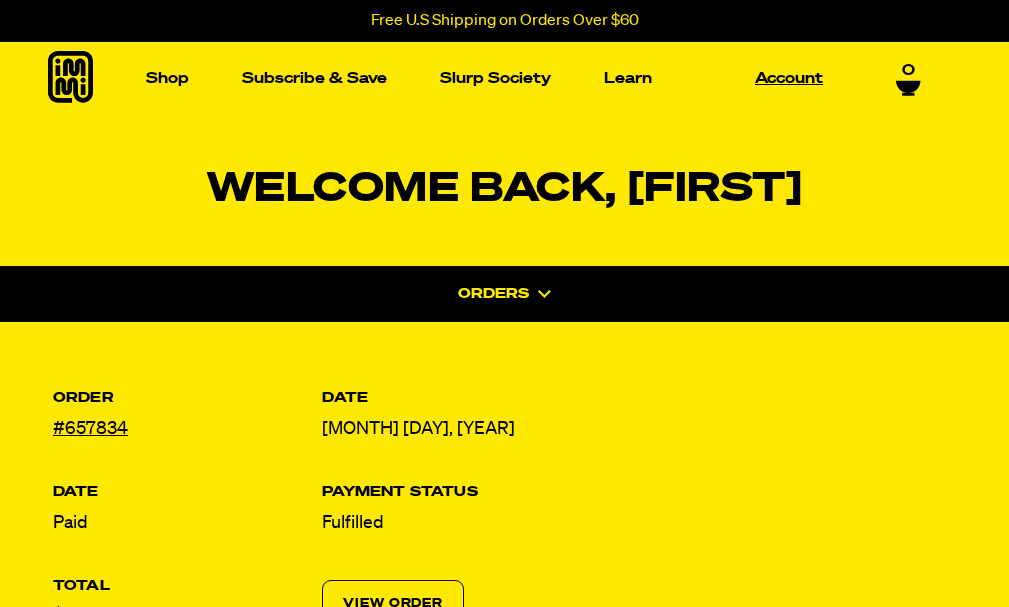 scroll, scrollTop: 0, scrollLeft: 0, axis: both 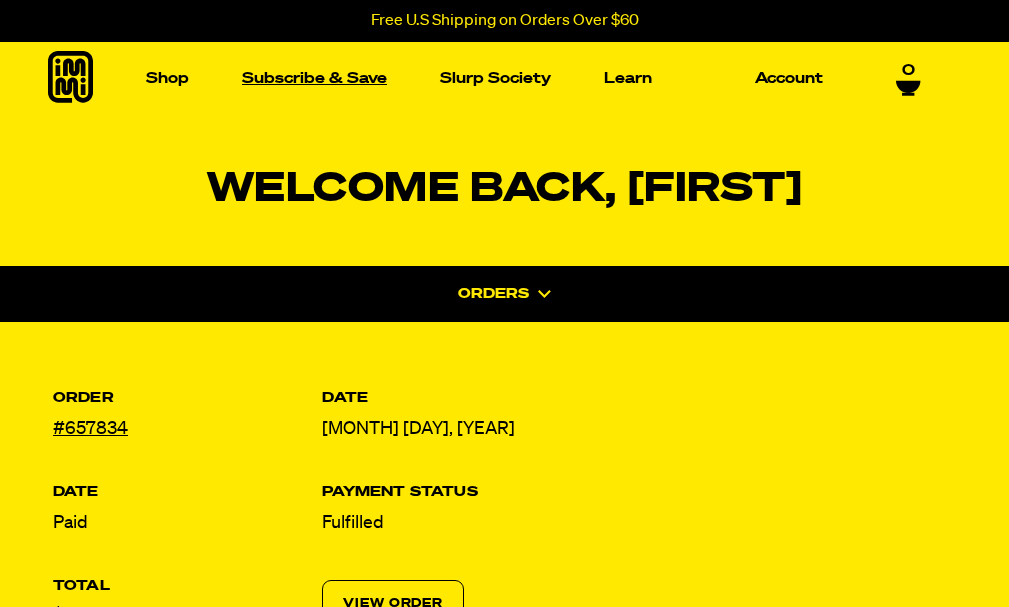 click on "Subscribe & Save" at bounding box center [314, 78] 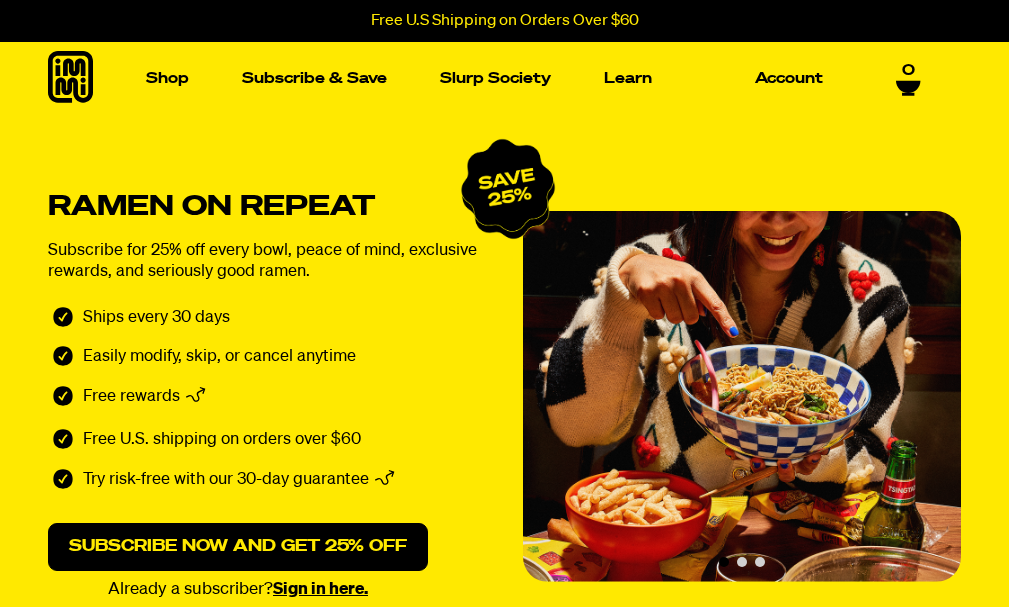 scroll, scrollTop: 0, scrollLeft: 0, axis: both 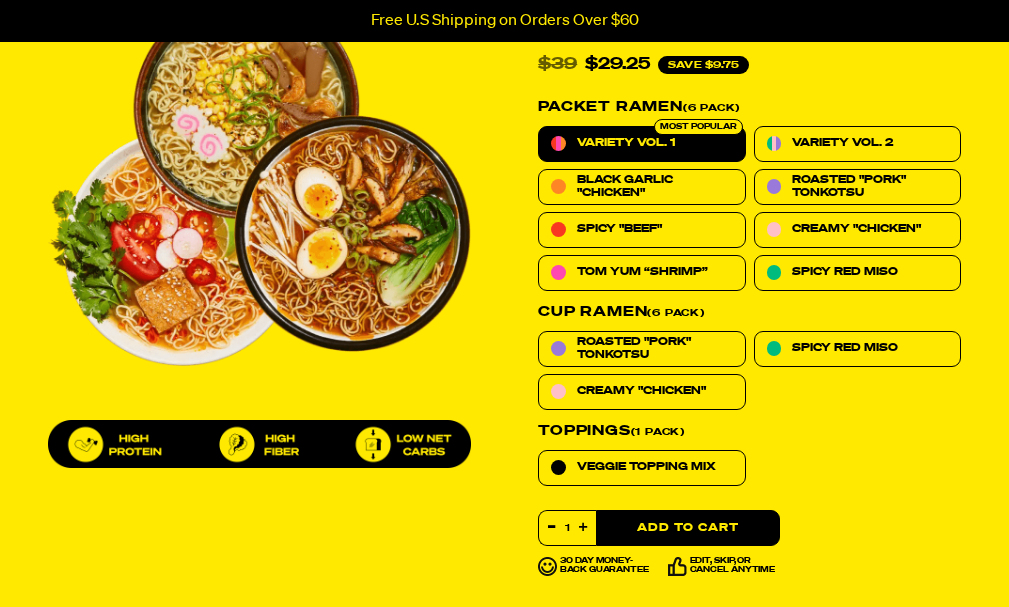 click on "Variety Vol. 1" at bounding box center (626, 143) 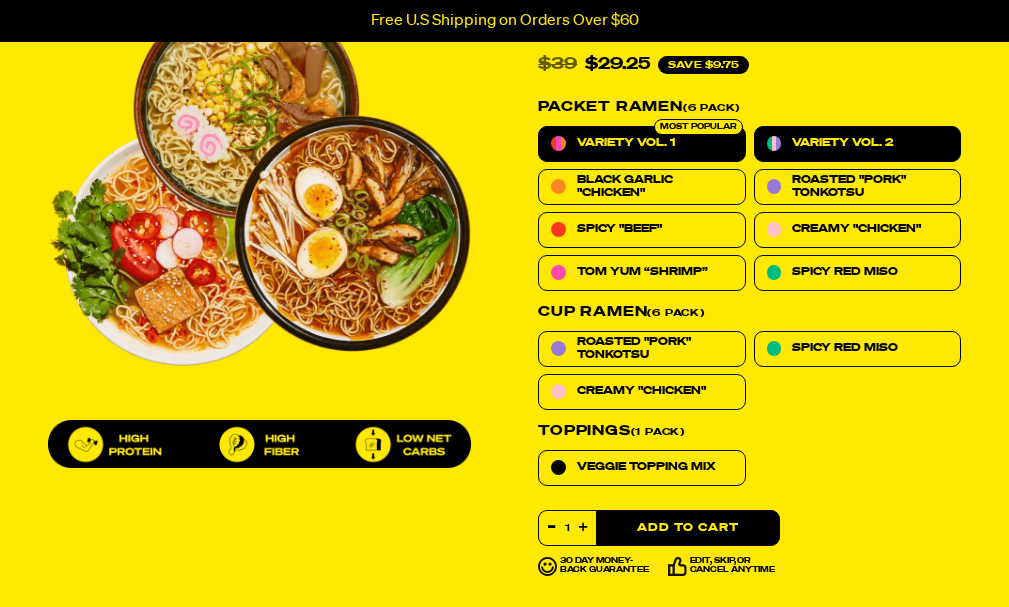 click on "Variety Vol. 2" at bounding box center (842, 143) 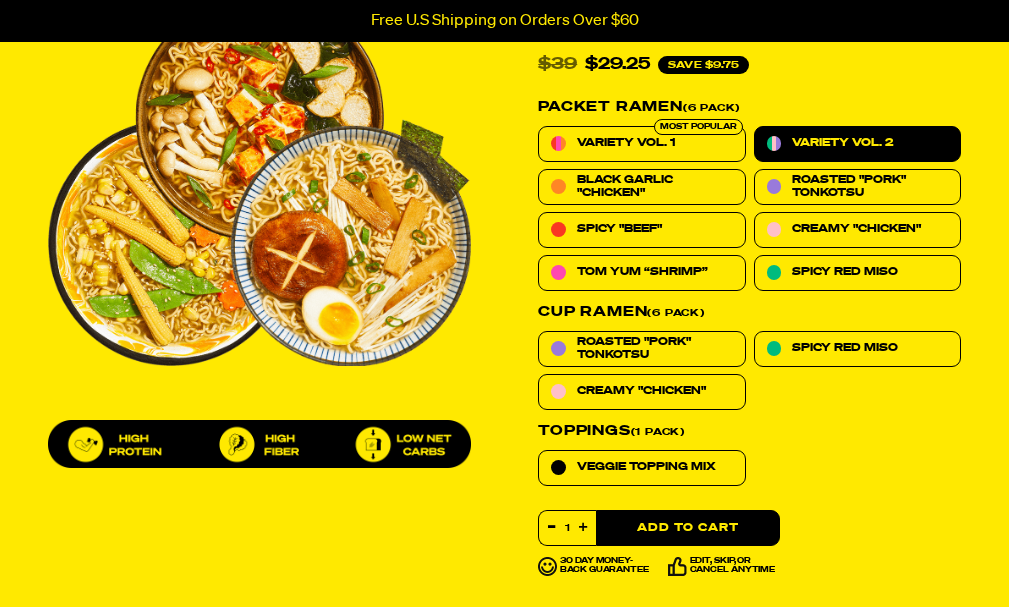 click on "Variety Vol. 2" at bounding box center [842, 143] 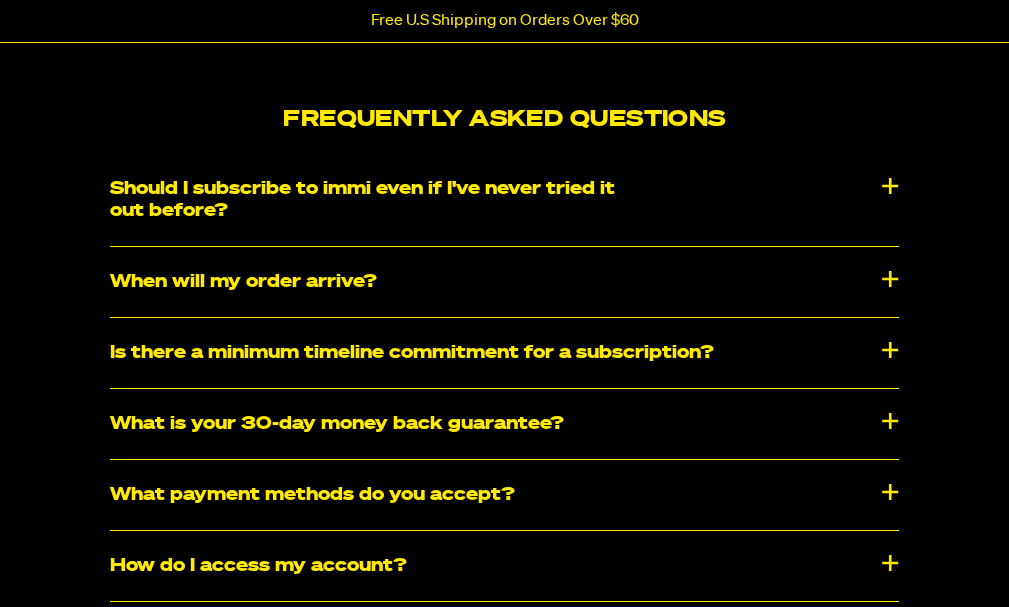 scroll, scrollTop: 1406, scrollLeft: 0, axis: vertical 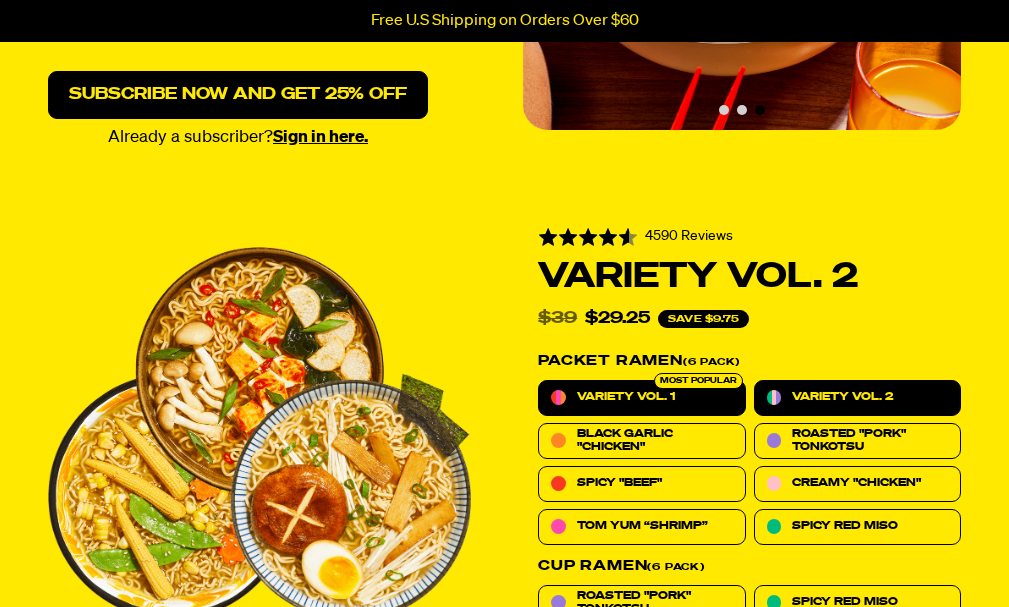 click on "Variety Vol. 1" at bounding box center [626, 397] 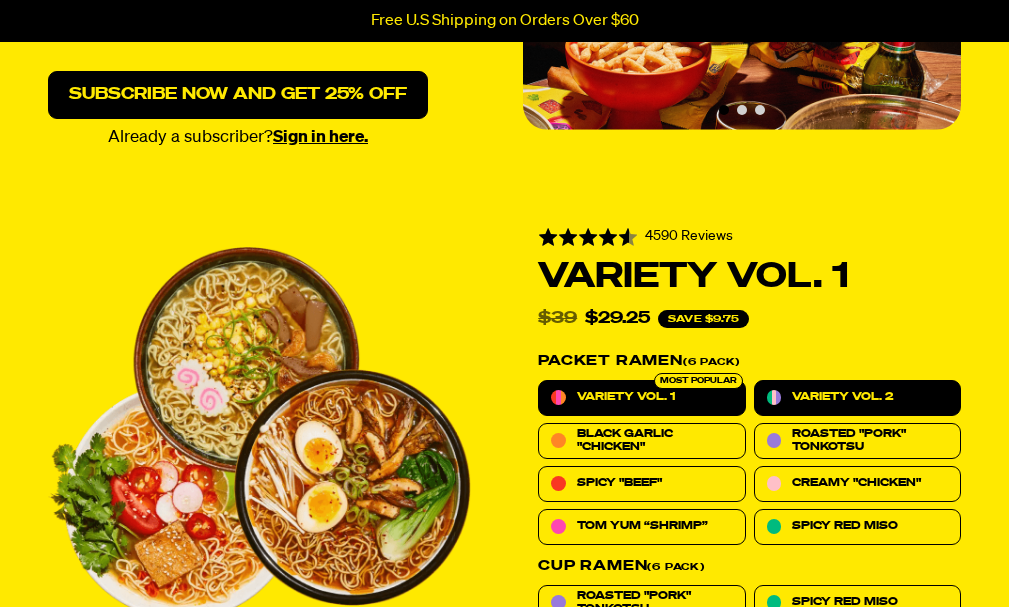click on "Variety Vol. 2" at bounding box center (842, 397) 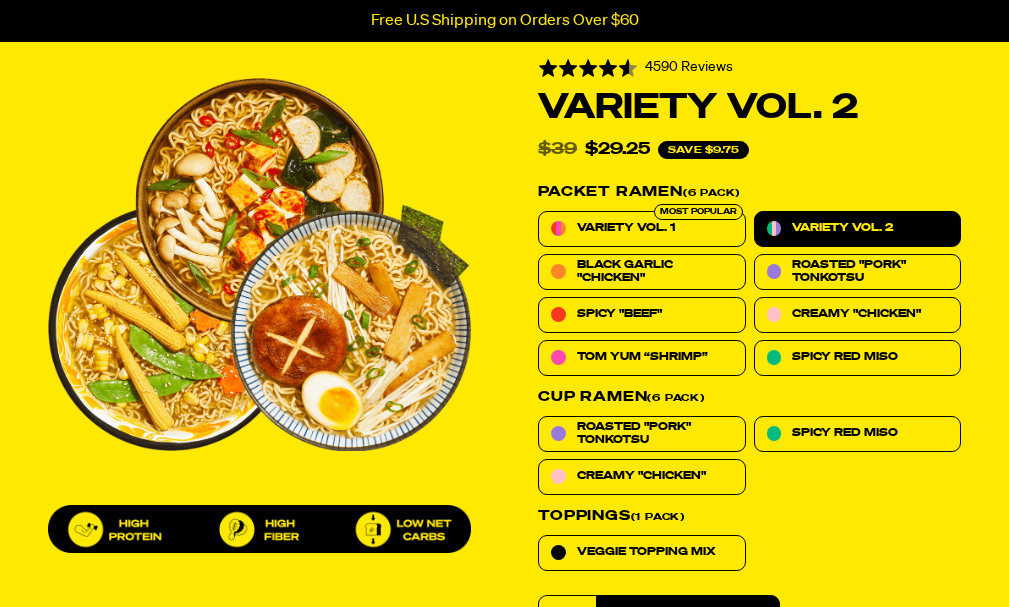 scroll, scrollTop: 669, scrollLeft: 0, axis: vertical 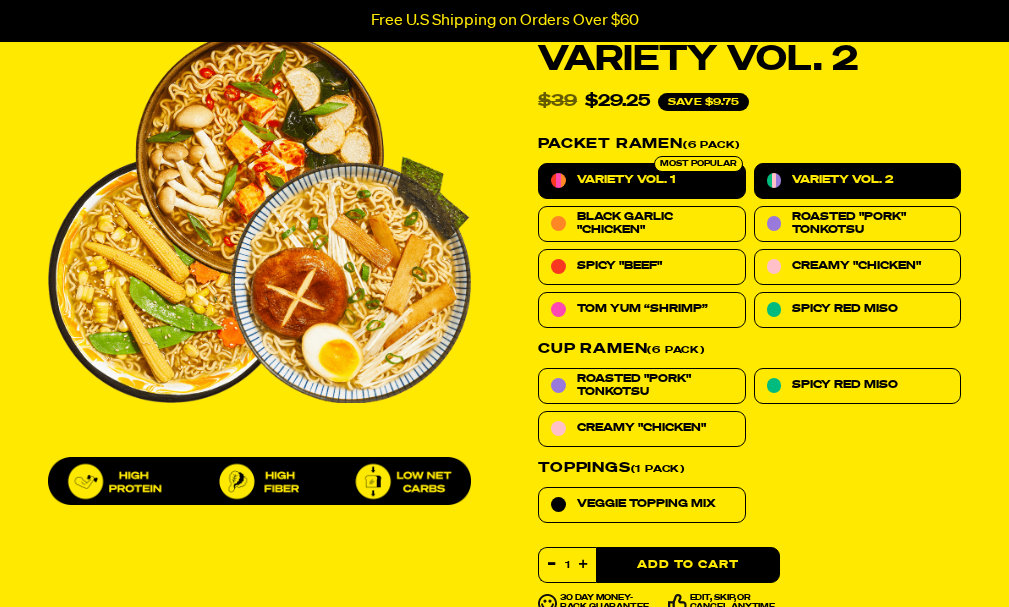 click on "Variety Vol. 1" at bounding box center [641, 181] 